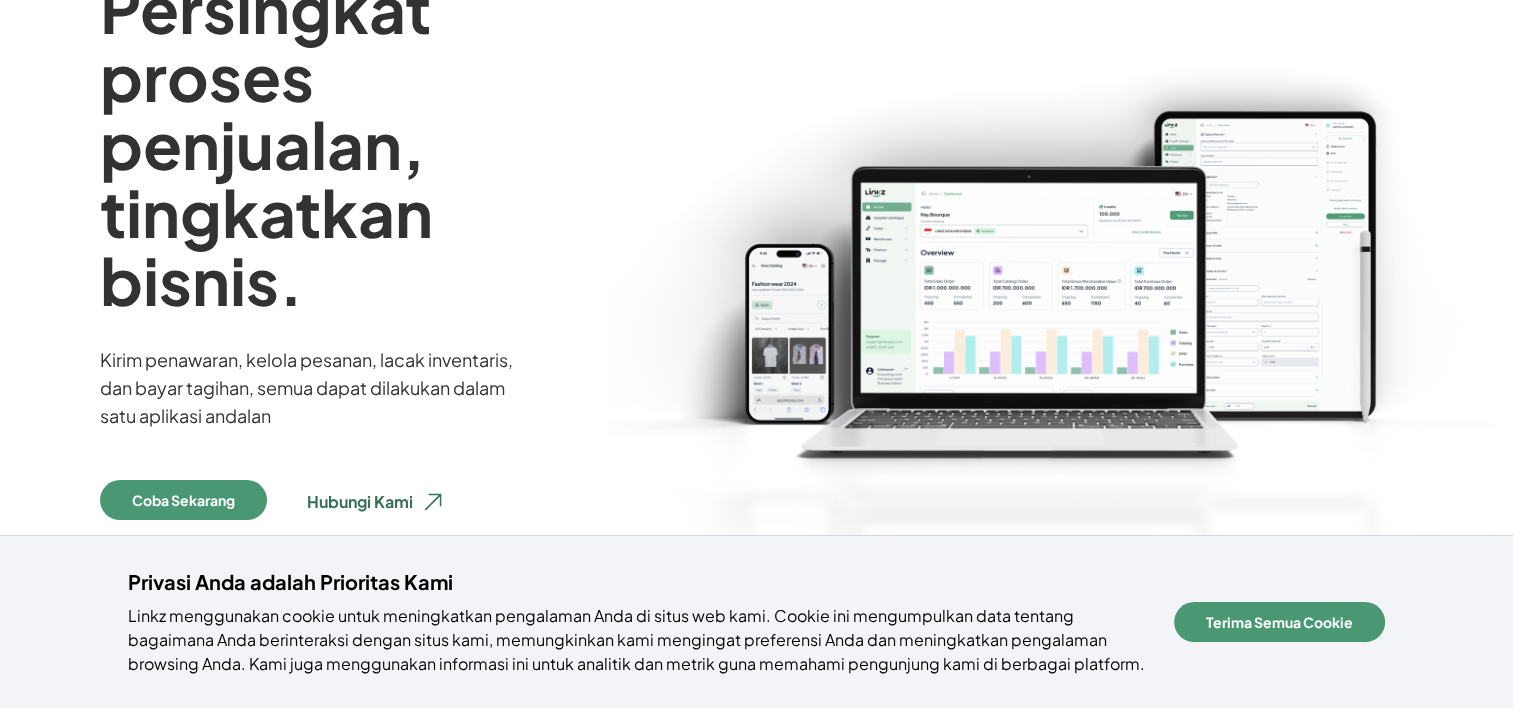 scroll, scrollTop: 248, scrollLeft: 0, axis: vertical 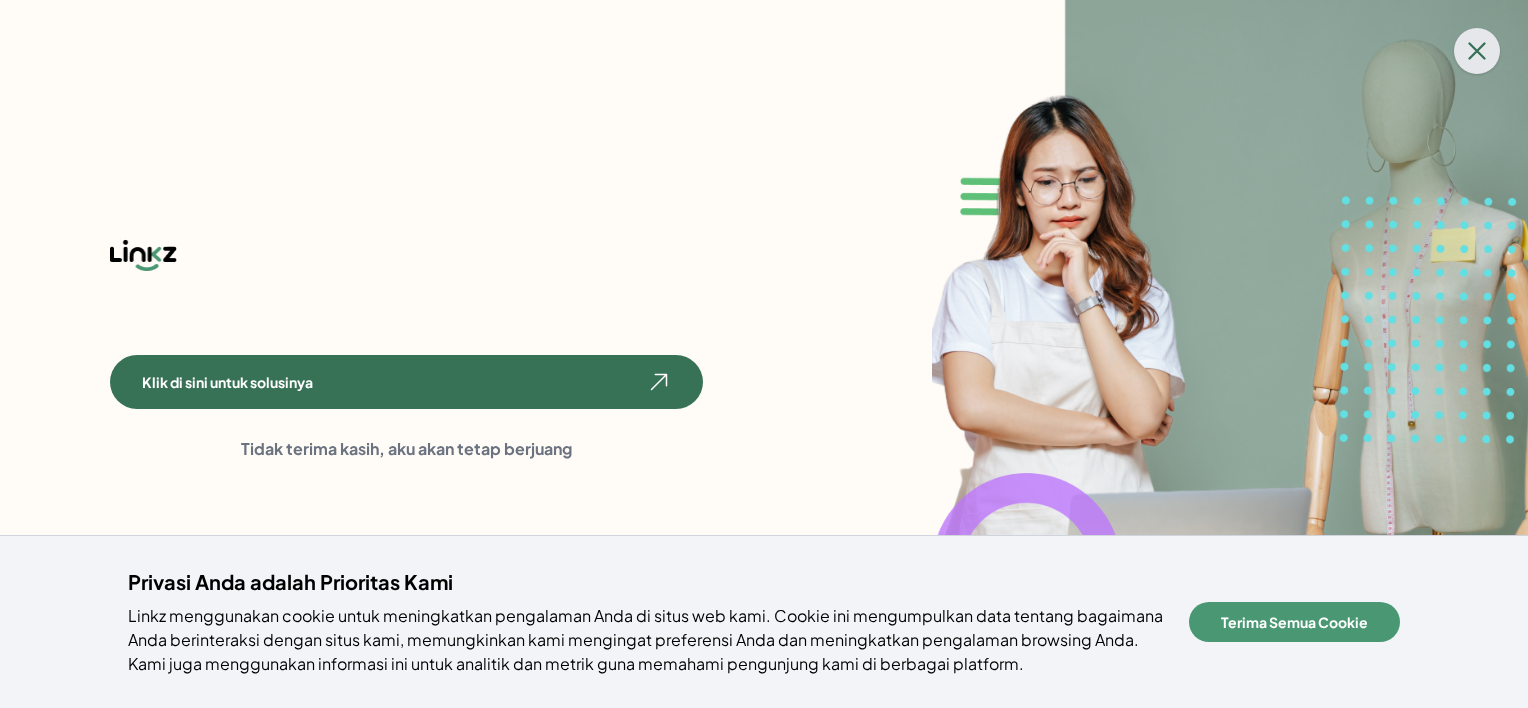click at bounding box center (1477, 51) 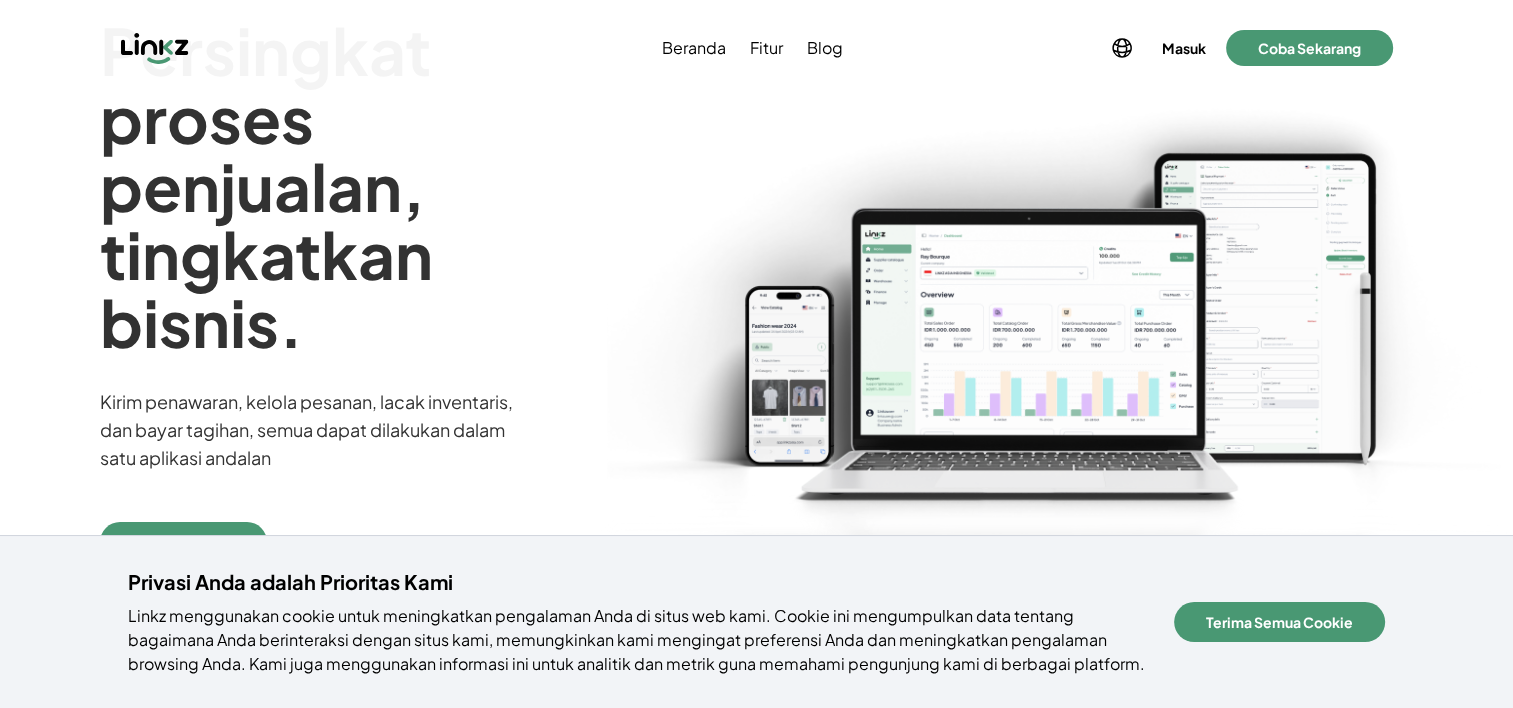 scroll, scrollTop: 180, scrollLeft: 0, axis: vertical 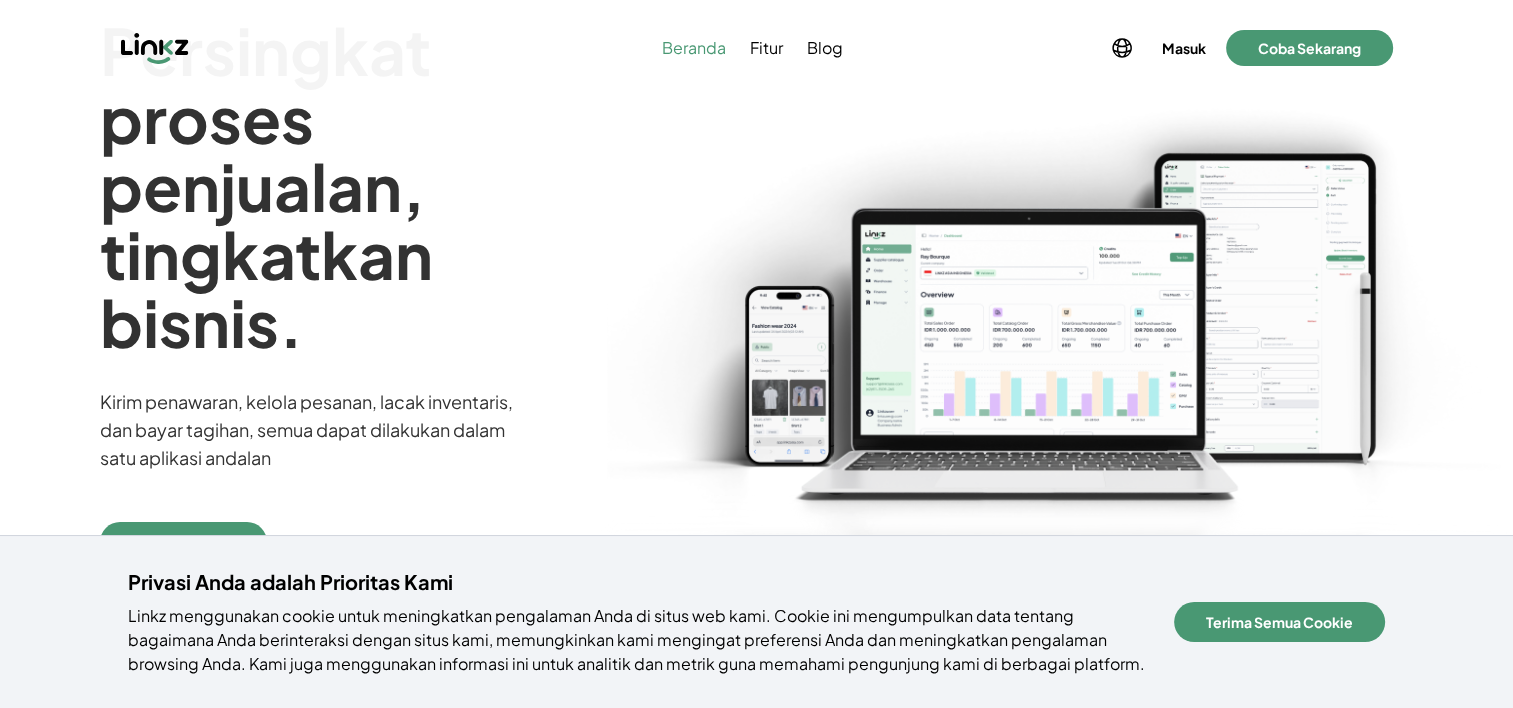 click on "Beranda" at bounding box center [694, 48] 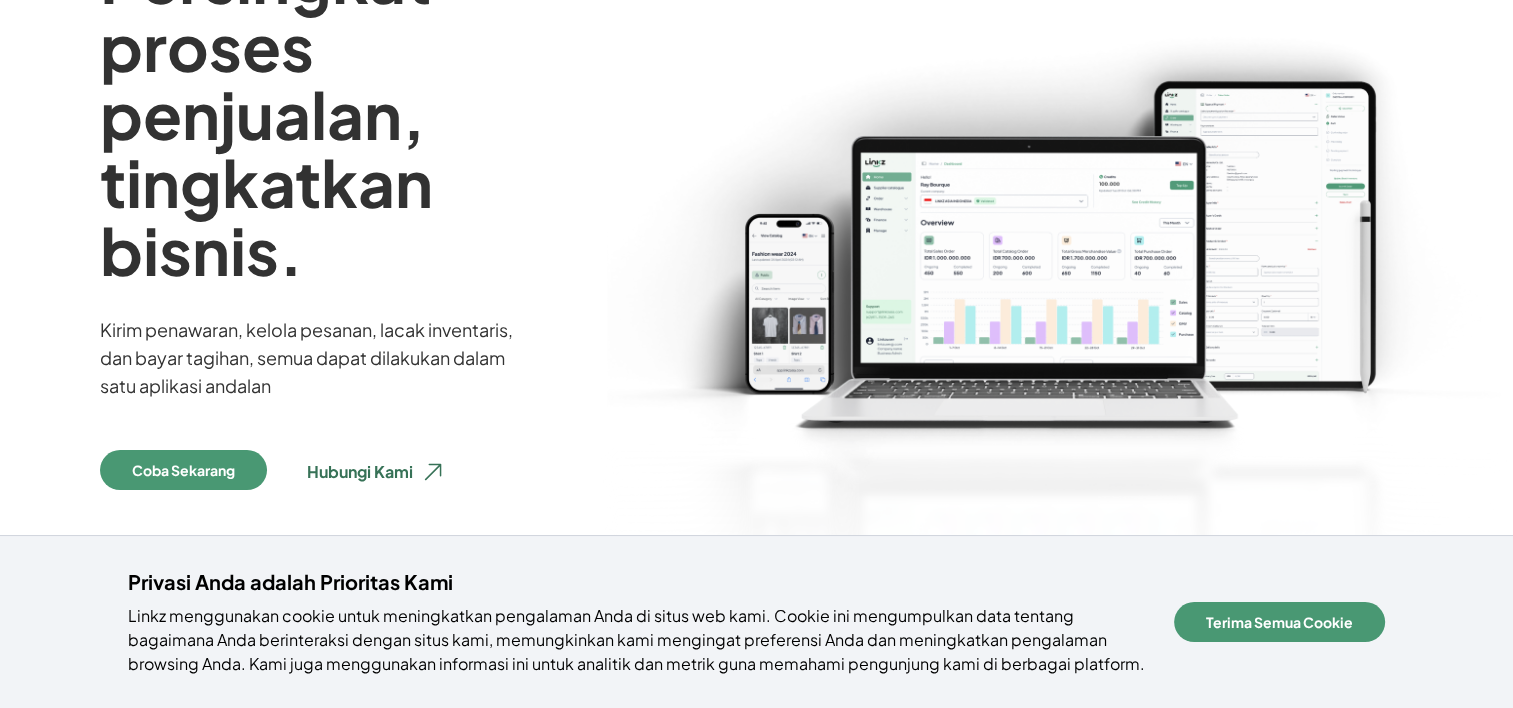scroll, scrollTop: 272, scrollLeft: 0, axis: vertical 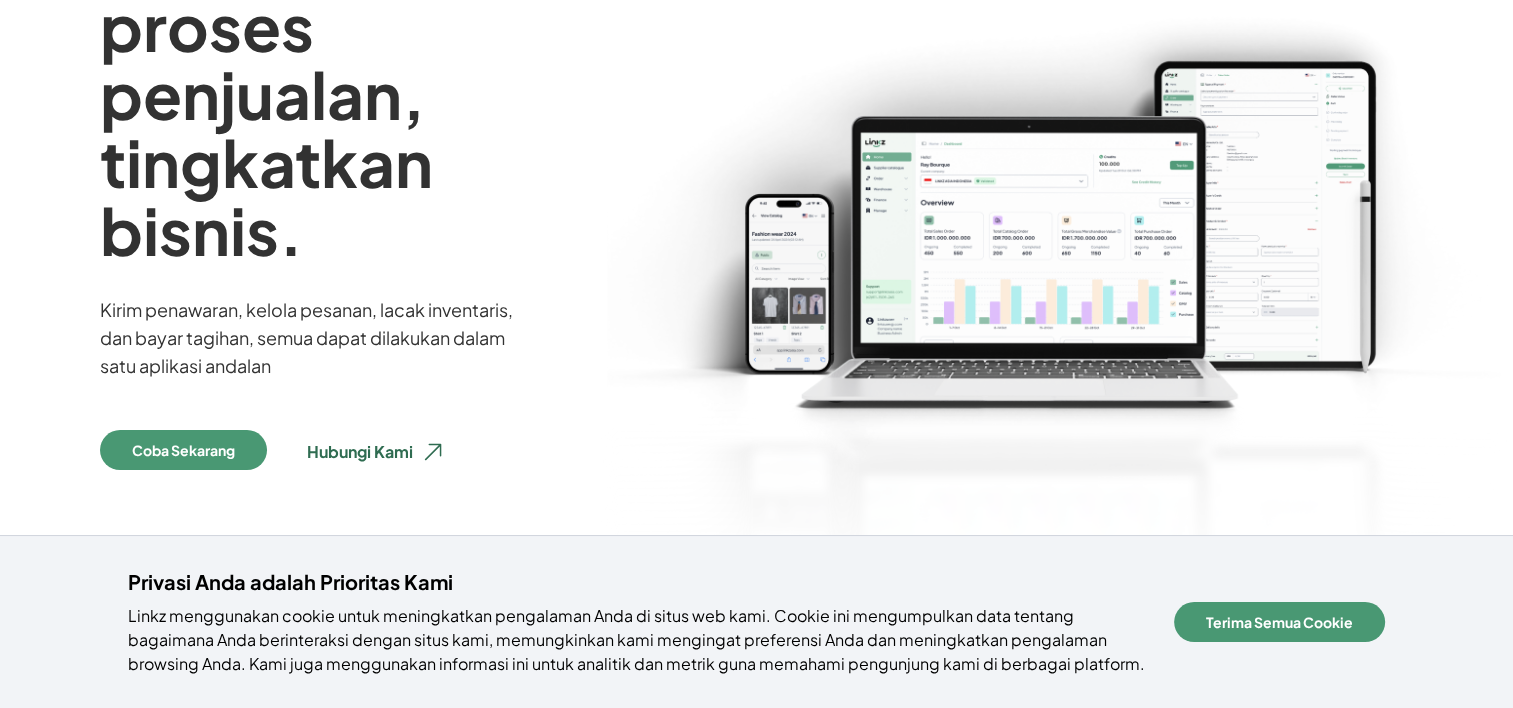 click on "Hubungi Kami" at bounding box center (376, 452) 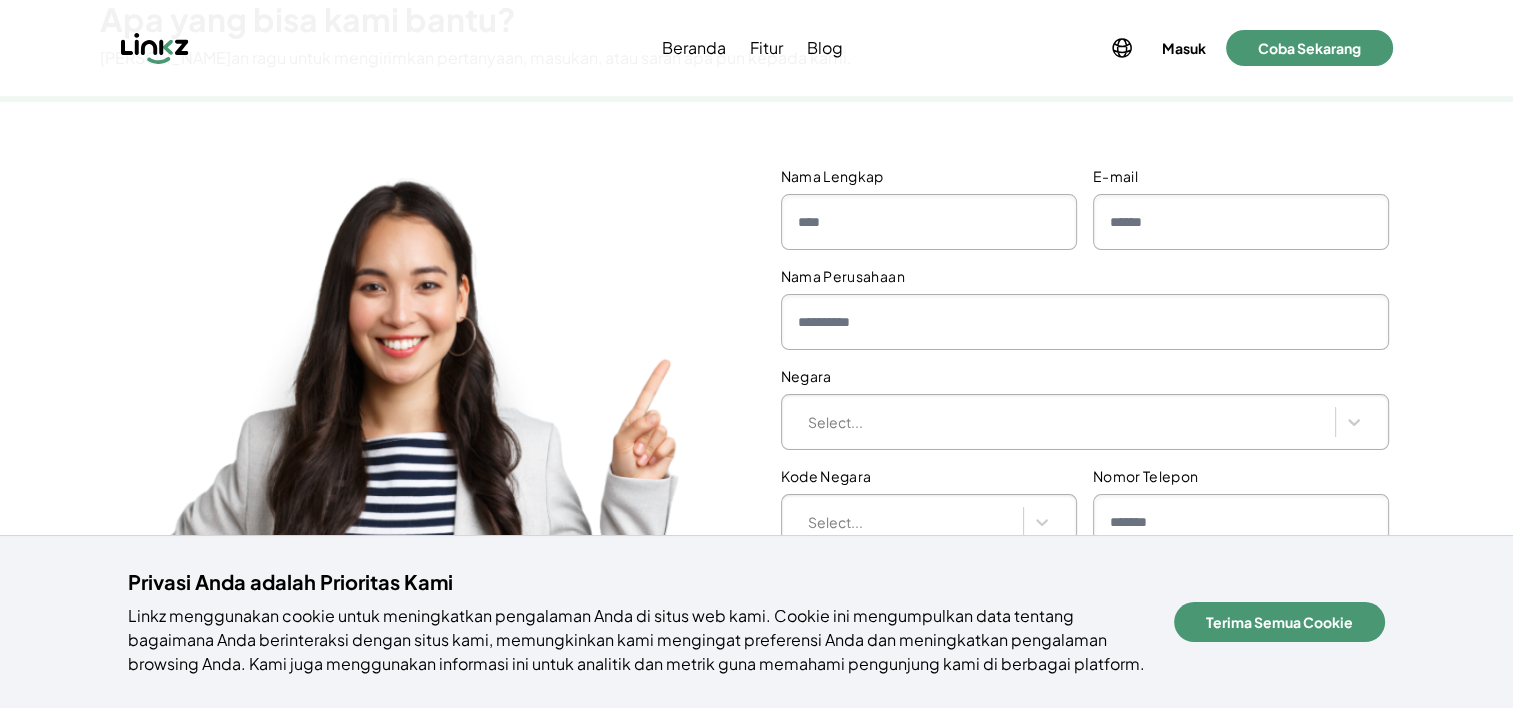 scroll, scrollTop: 131, scrollLeft: 0, axis: vertical 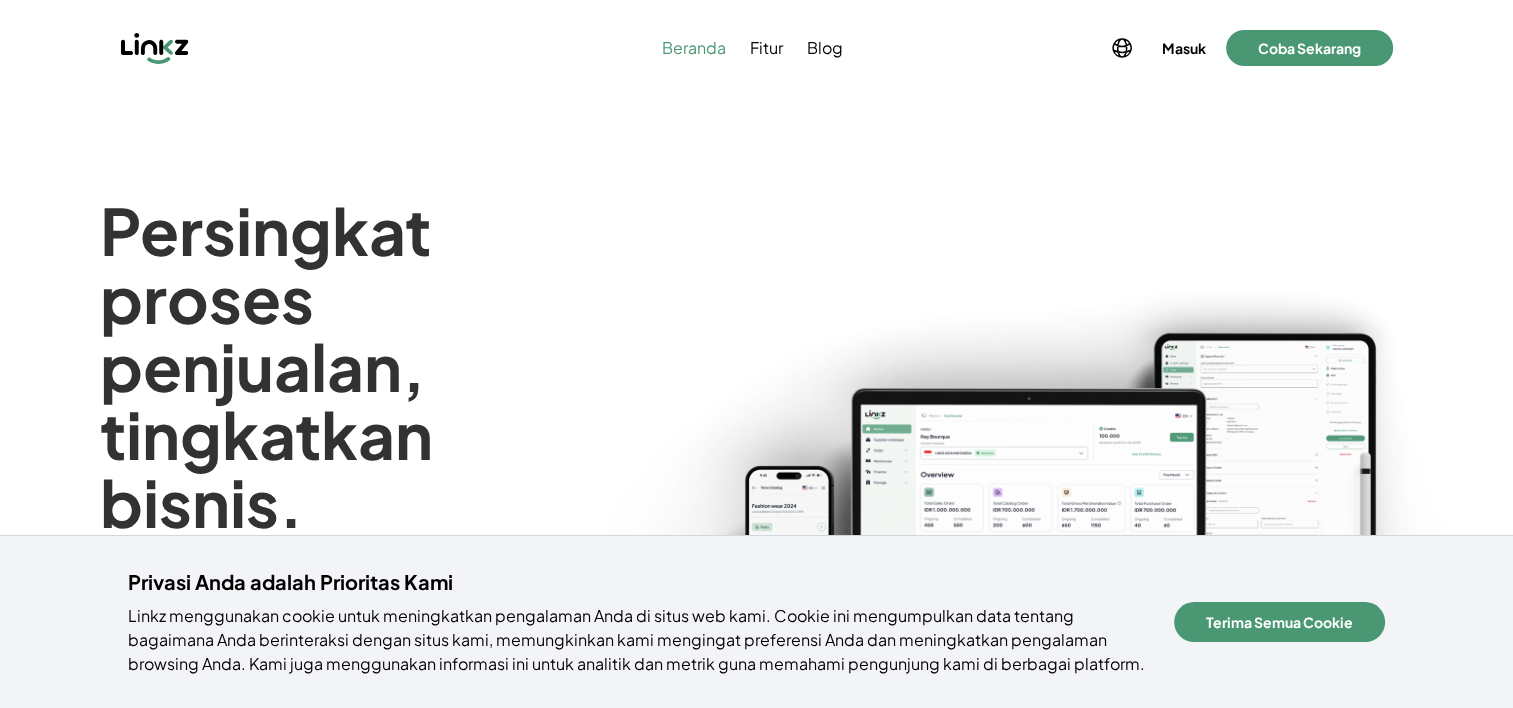 click on "Beranda" at bounding box center (694, 48) 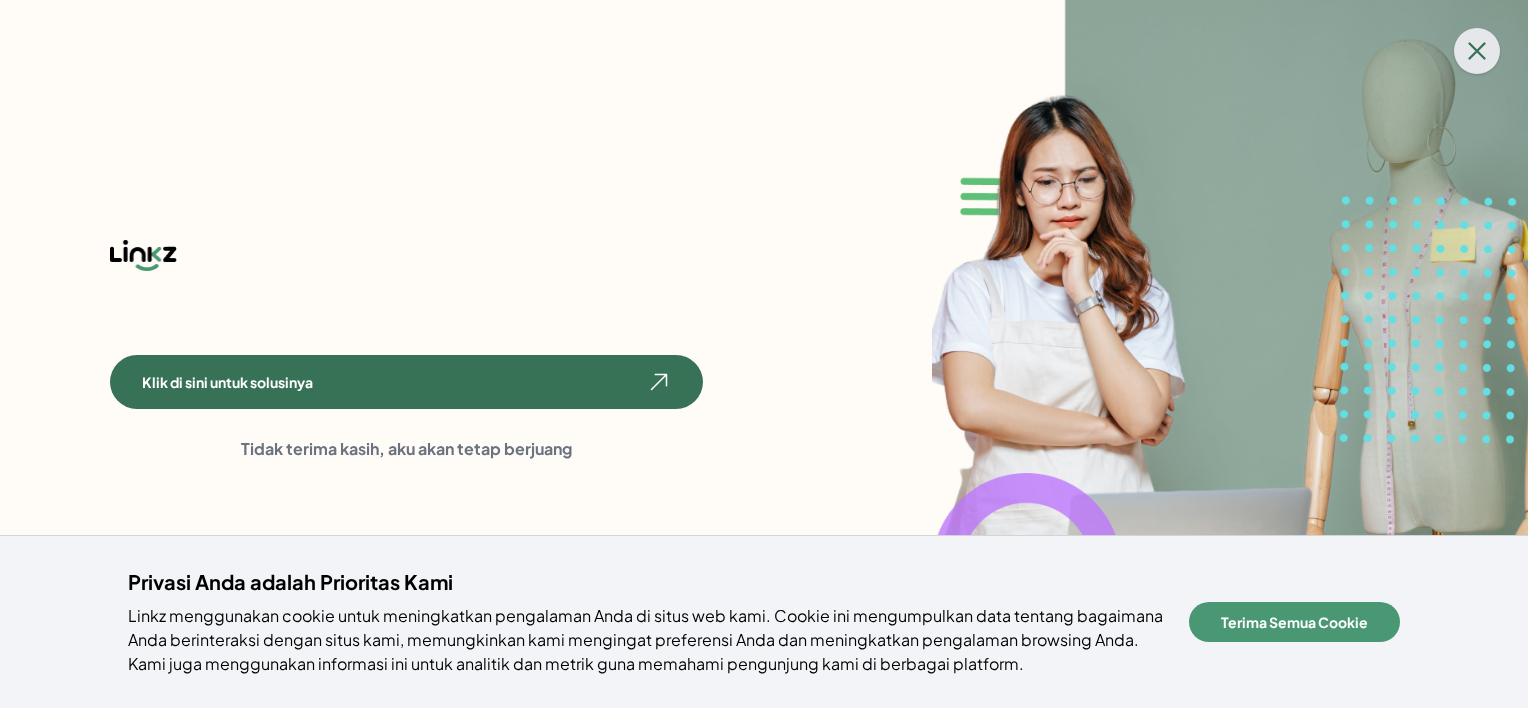 click at bounding box center (1477, 51) 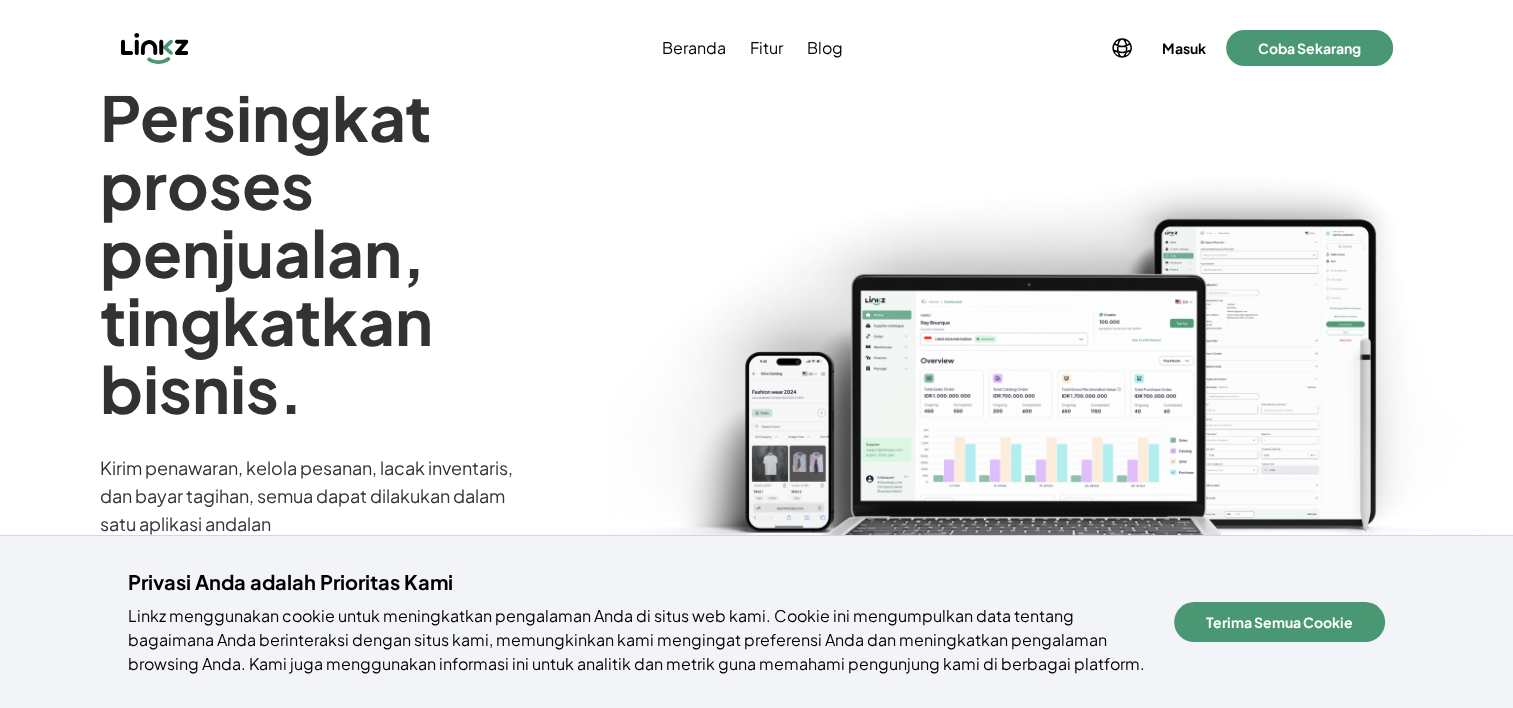 scroll, scrollTop: 0, scrollLeft: 0, axis: both 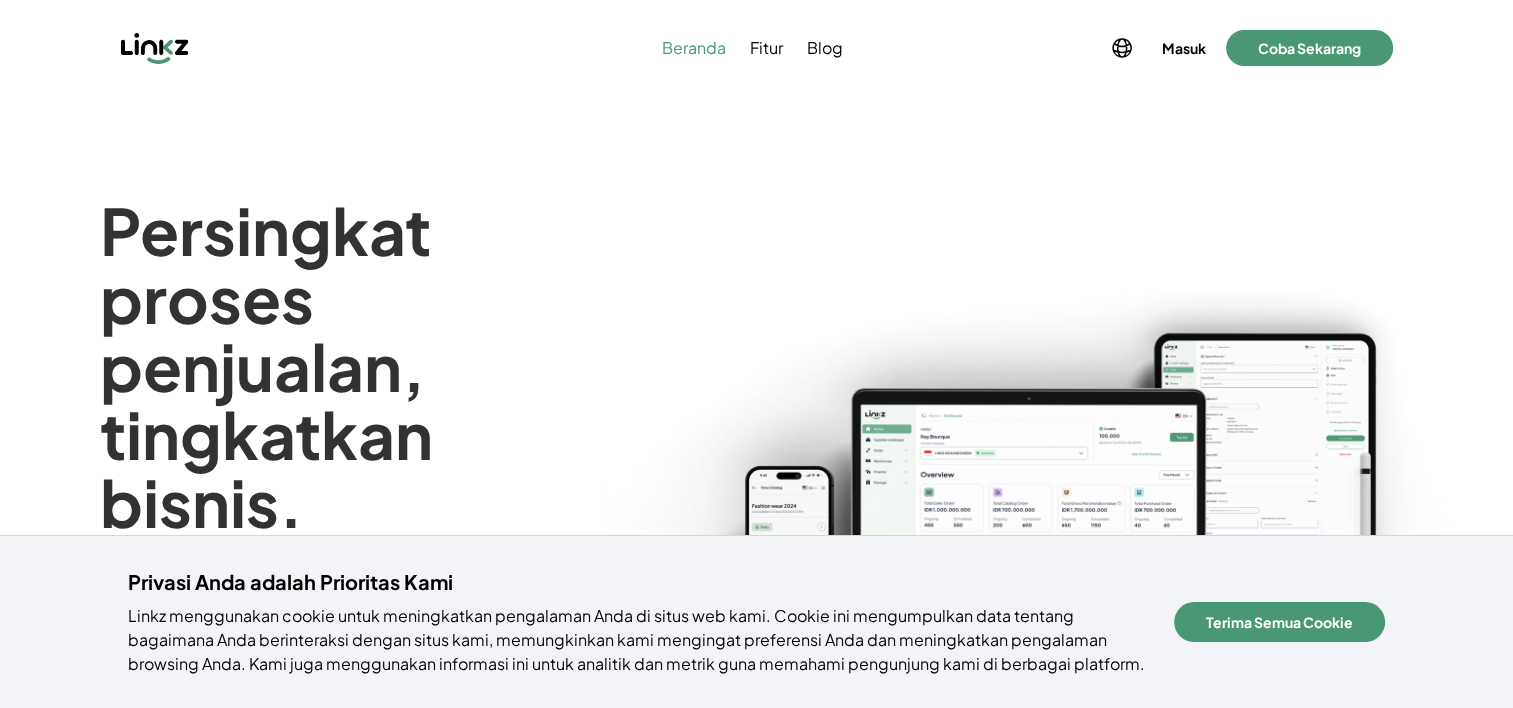 click on "Beranda" at bounding box center (694, 48) 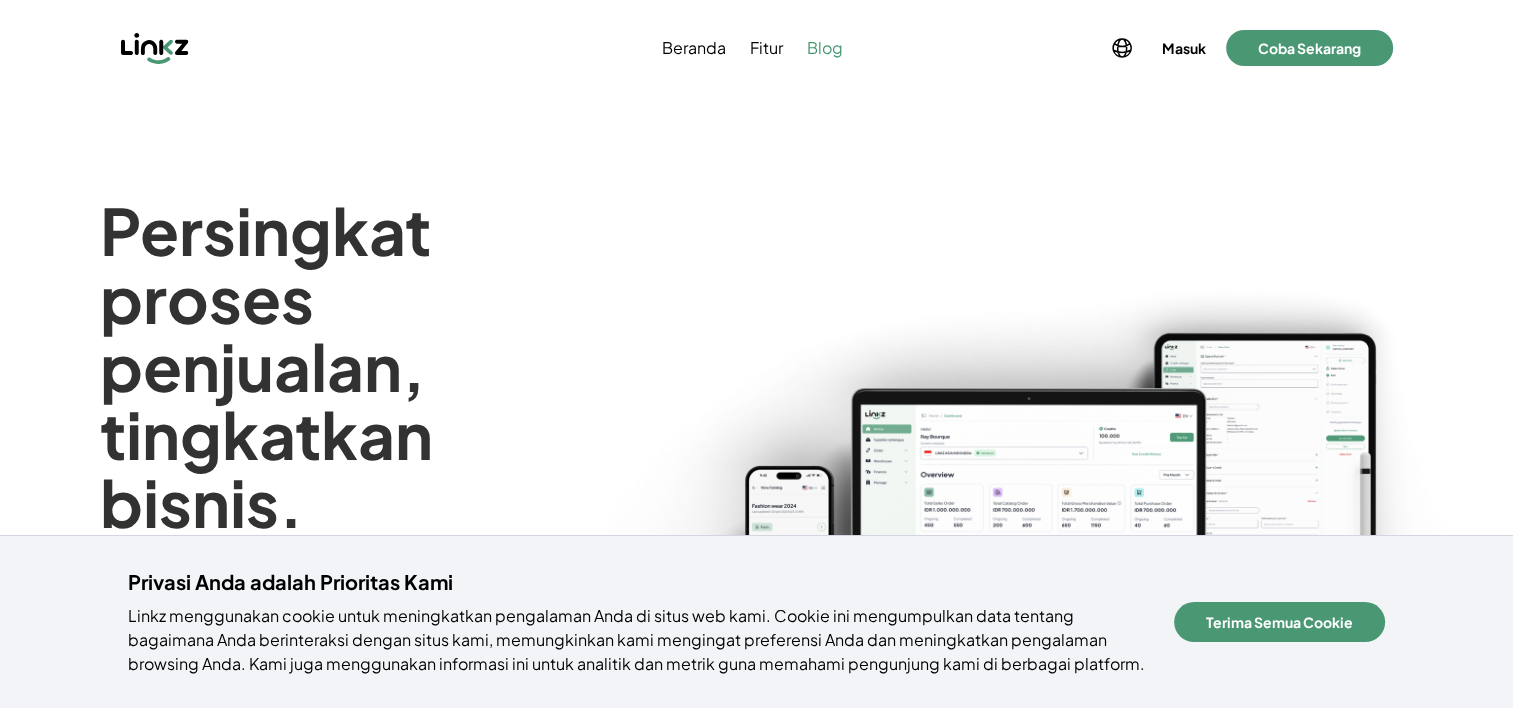 click on "Blog" at bounding box center (825, 48) 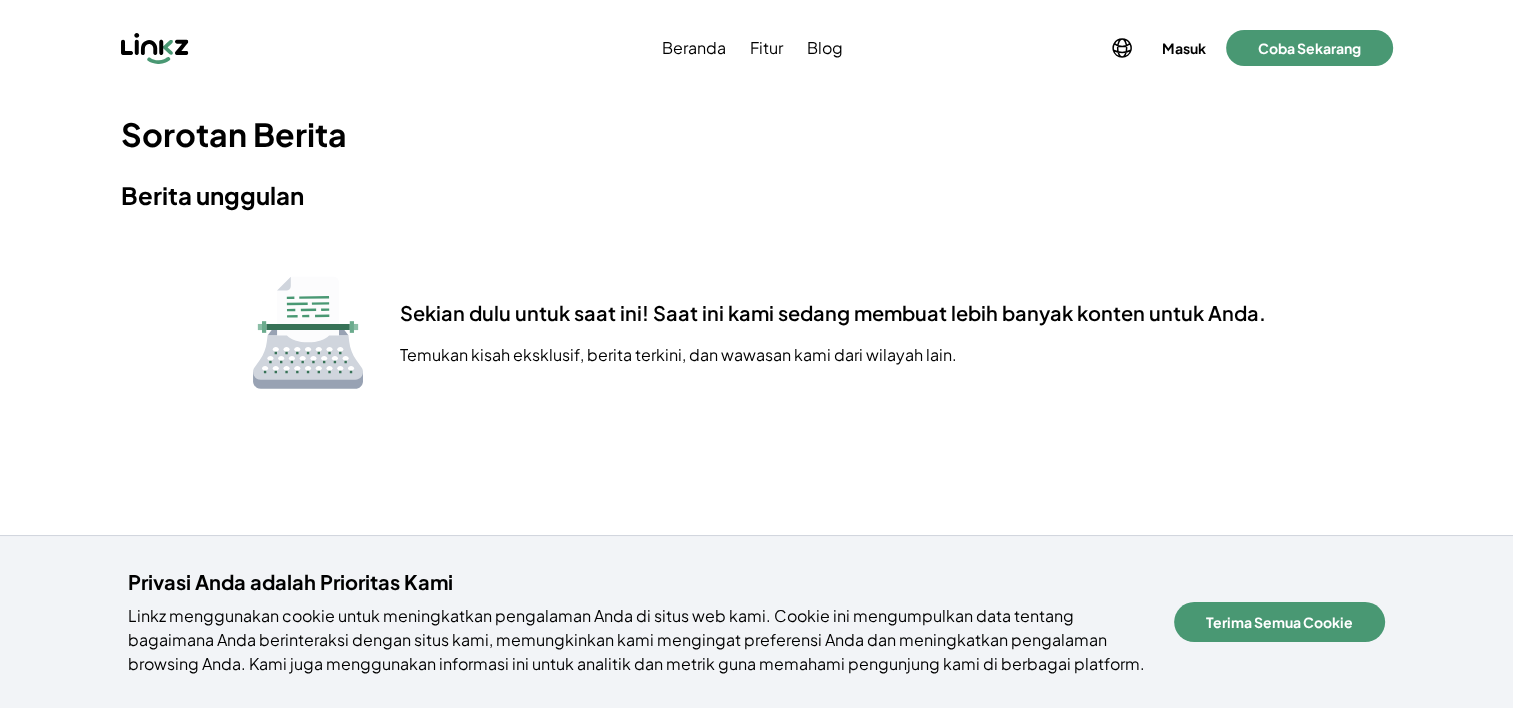 scroll, scrollTop: 31, scrollLeft: 0, axis: vertical 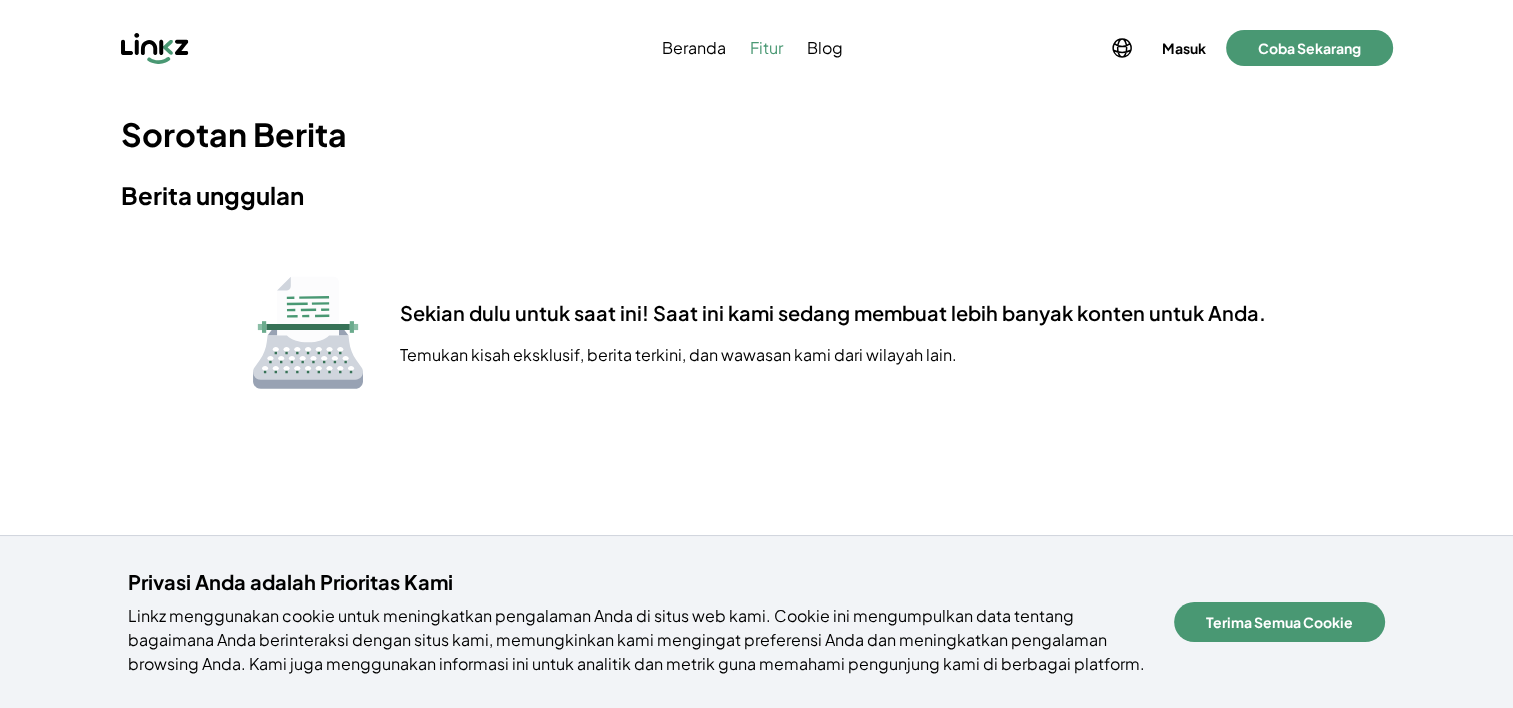 click on "Fitur" at bounding box center (766, 48) 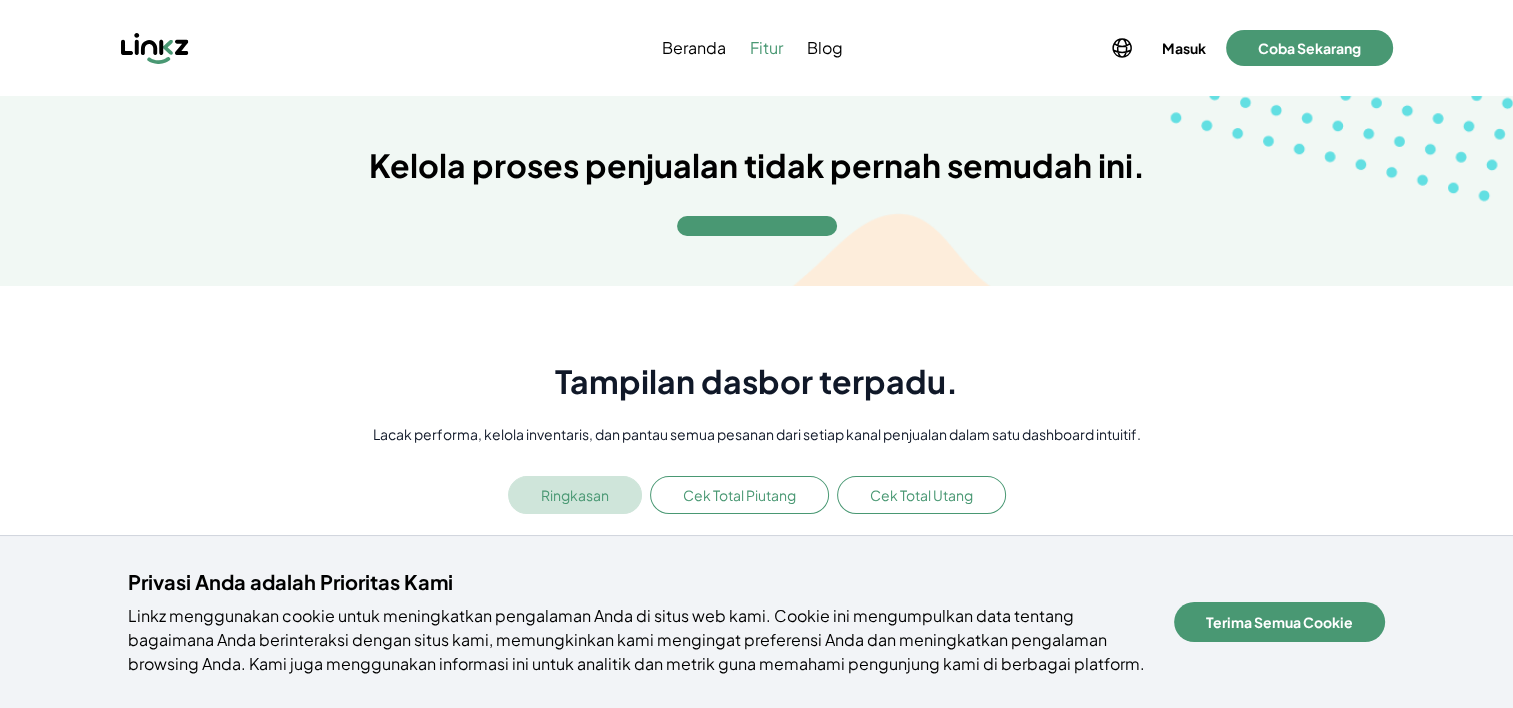scroll, scrollTop: 52, scrollLeft: 0, axis: vertical 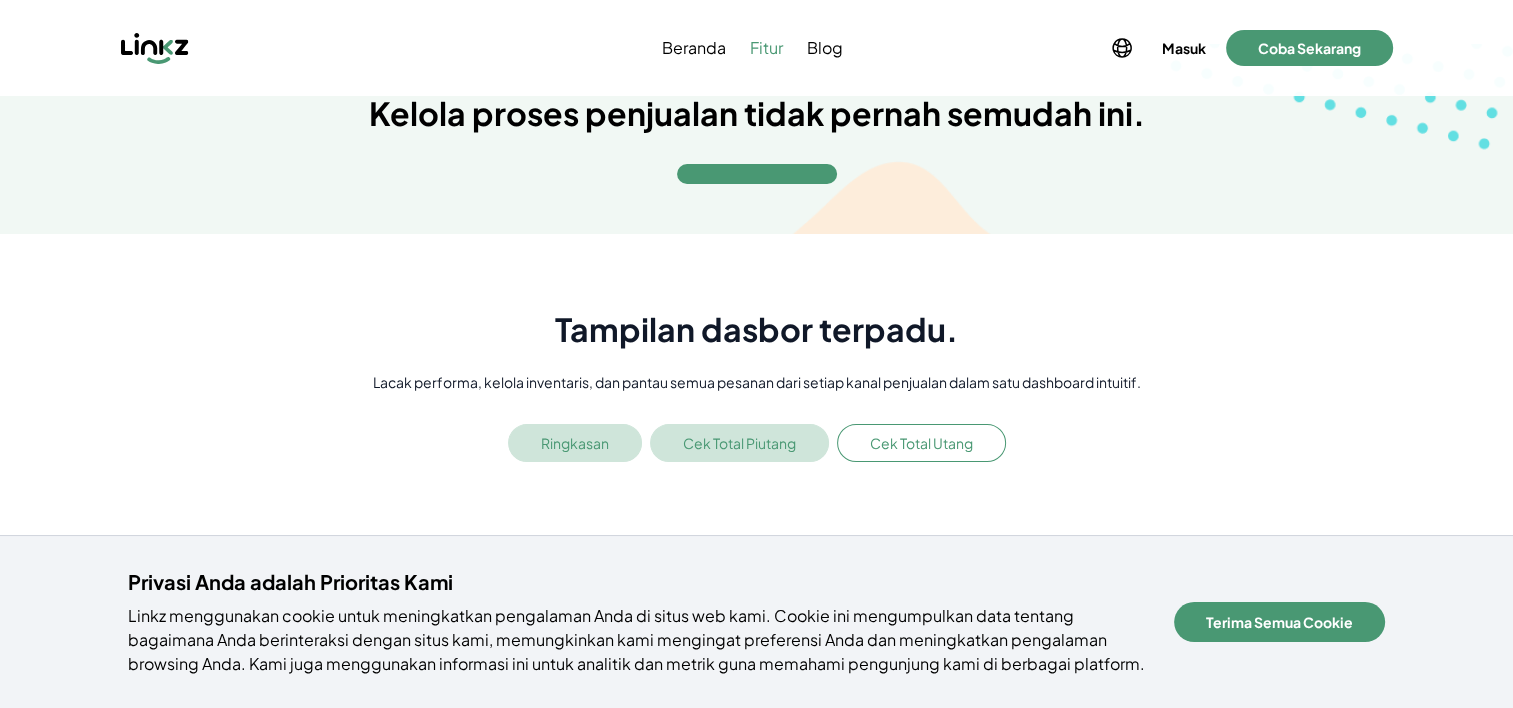 click on "Cek Total Piutang" at bounding box center [739, 443] 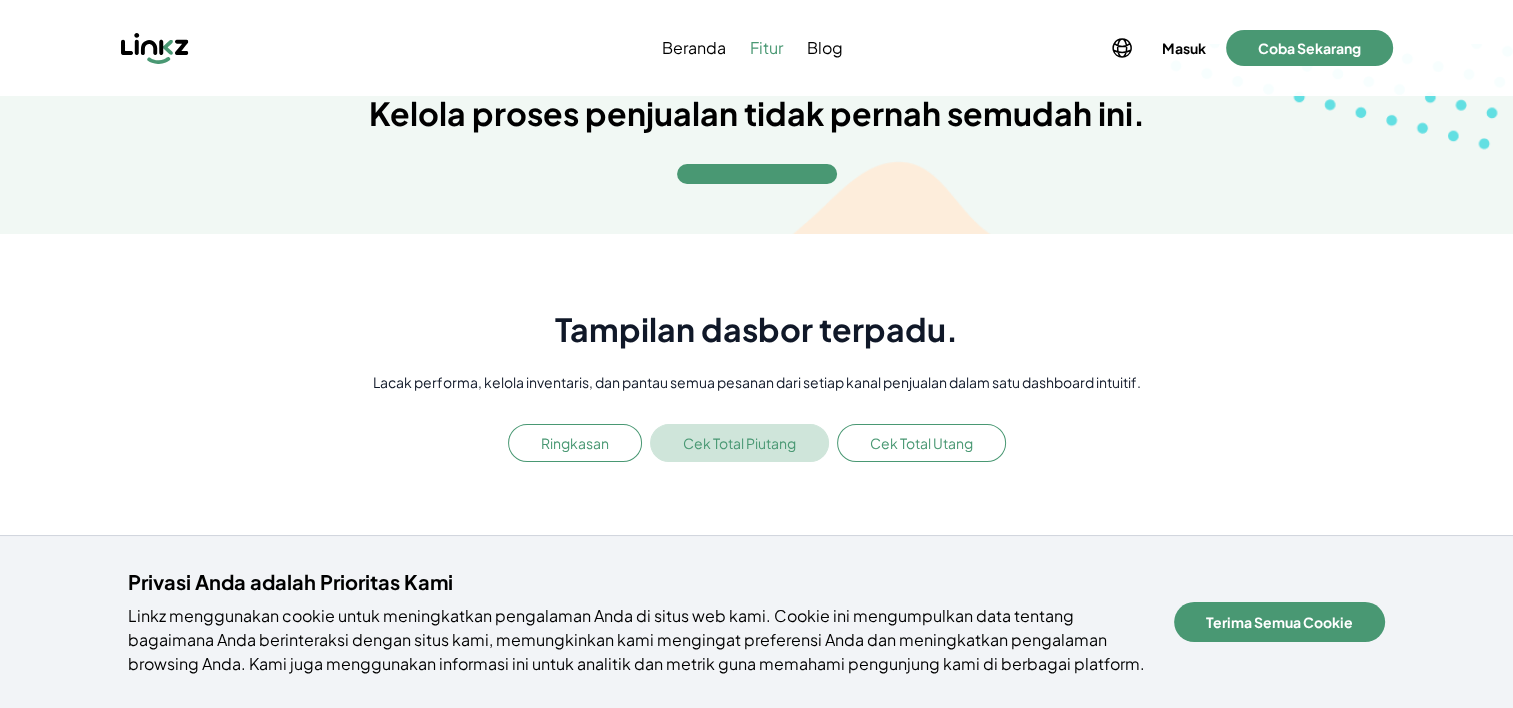 click on "Fitur" at bounding box center (766, 48) 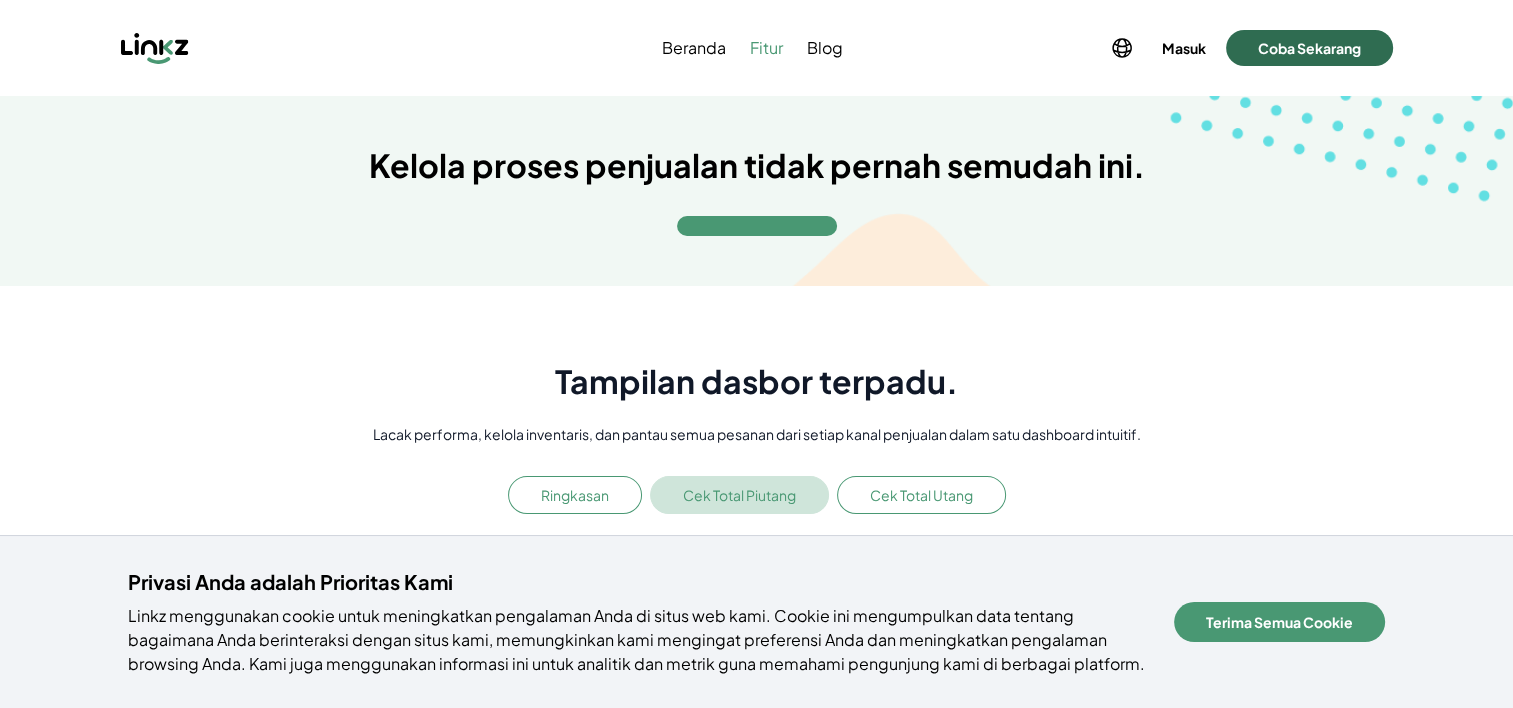 click on "Coba Sekarang" at bounding box center (1309, 48) 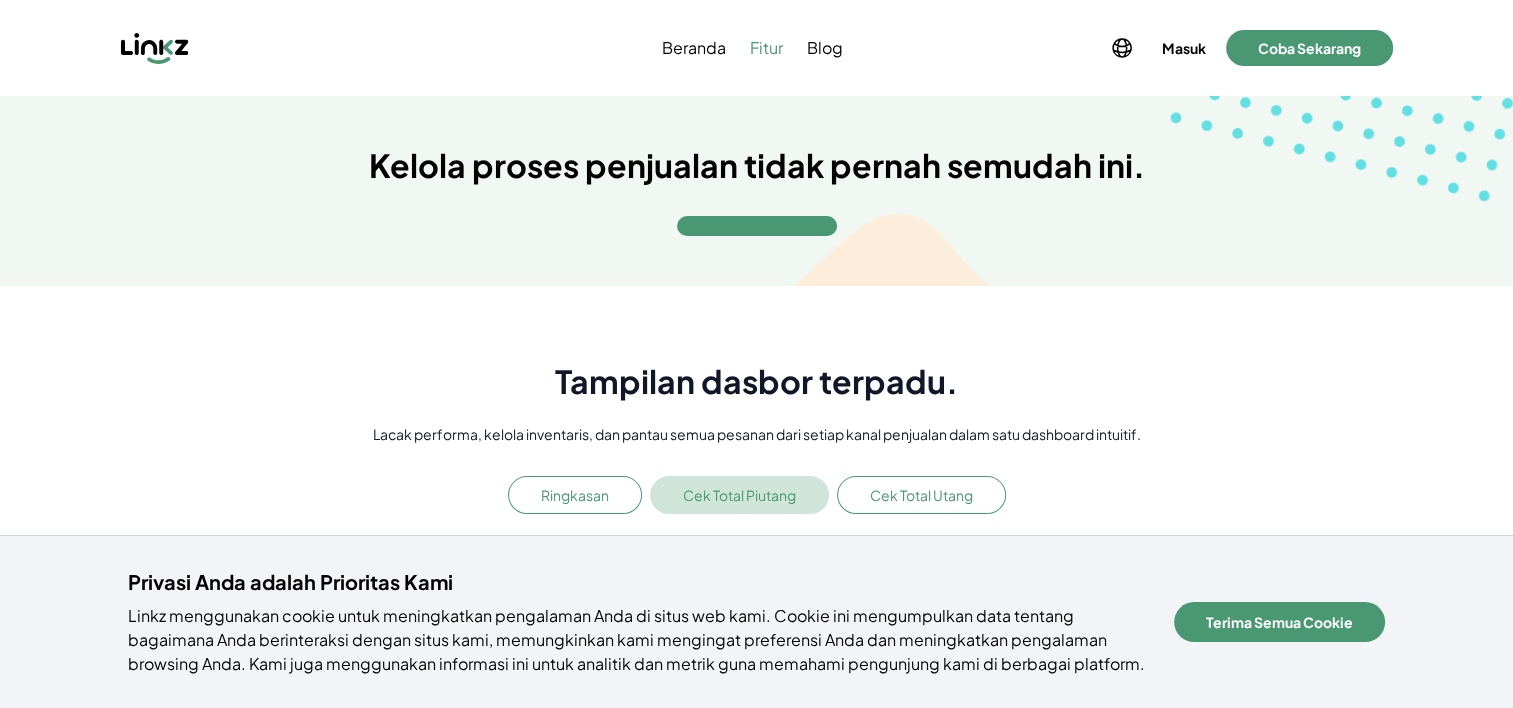type 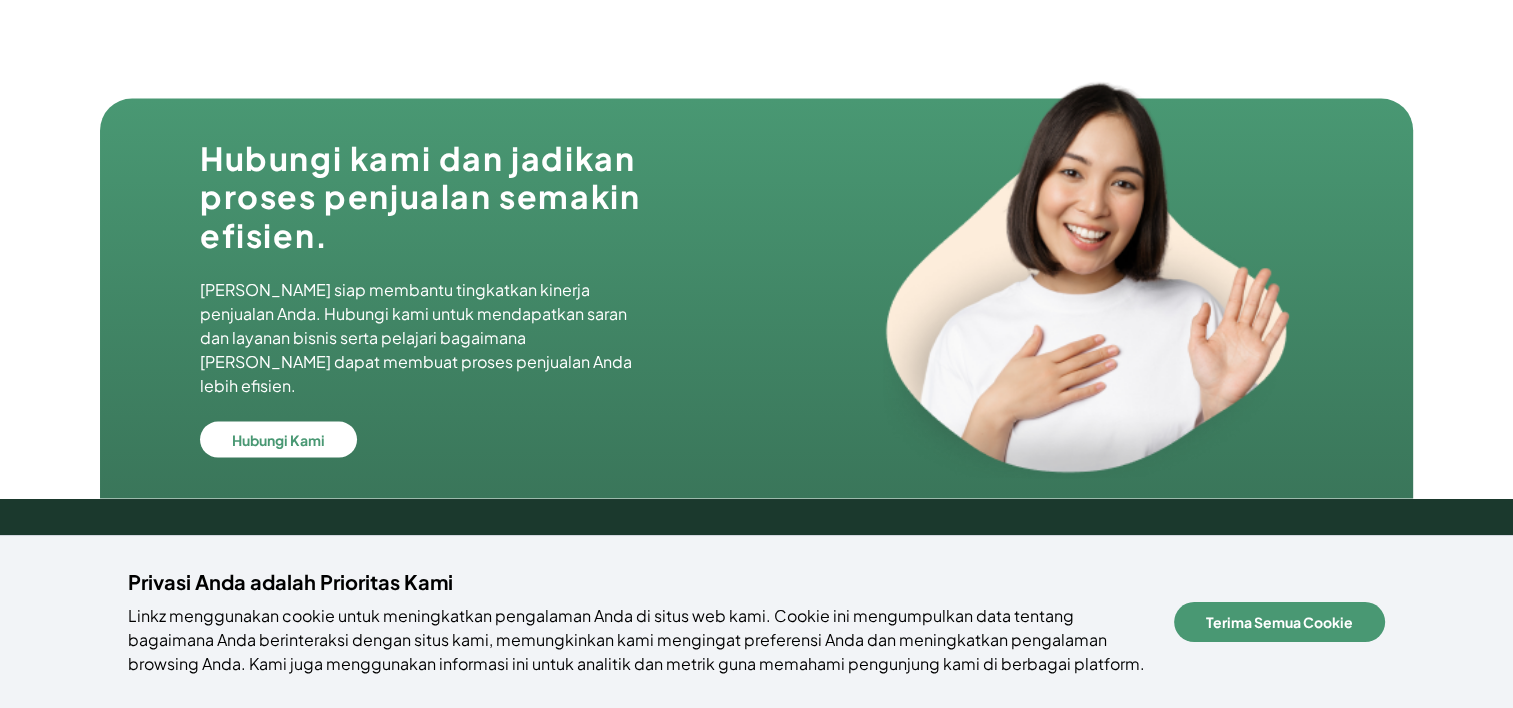 scroll, scrollTop: 3650, scrollLeft: 0, axis: vertical 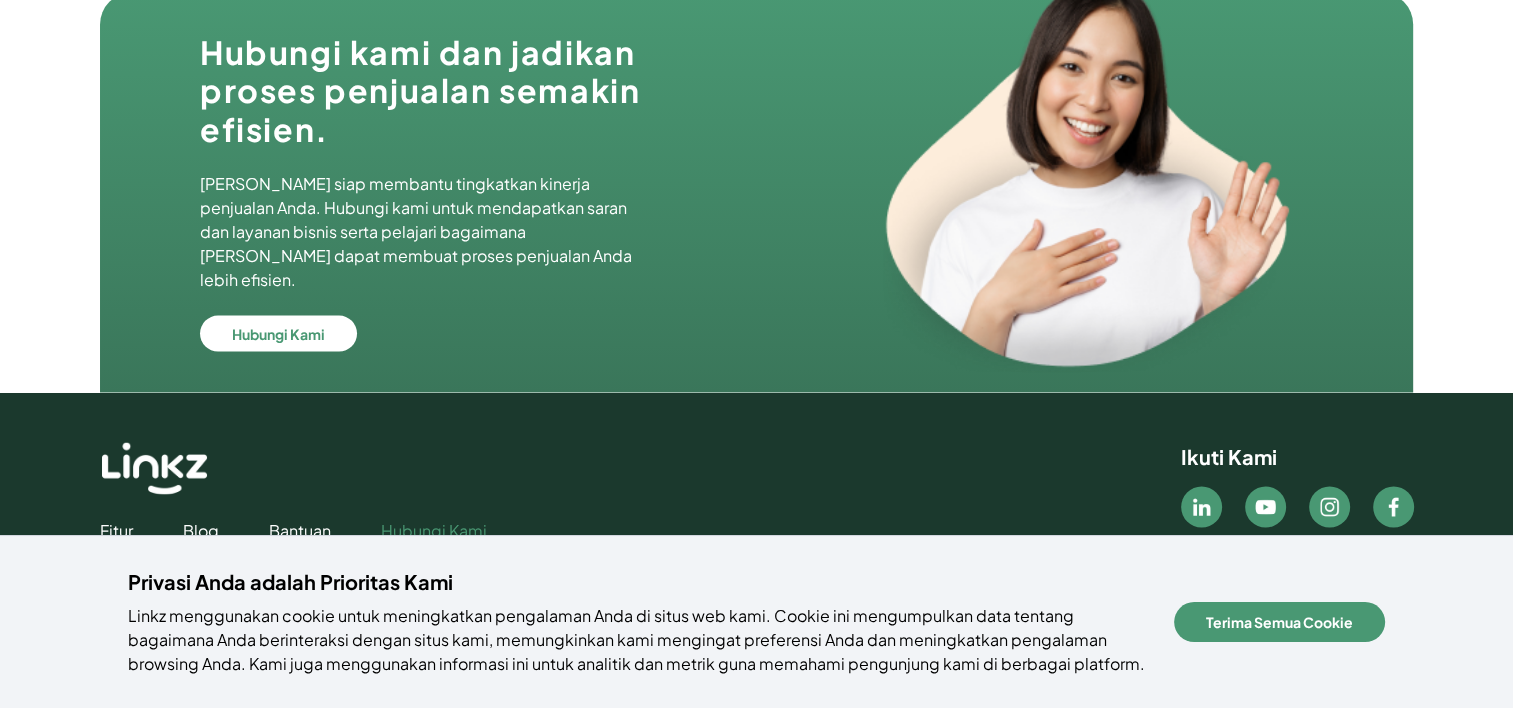 click on "Hubungi Kami" at bounding box center [434, 530] 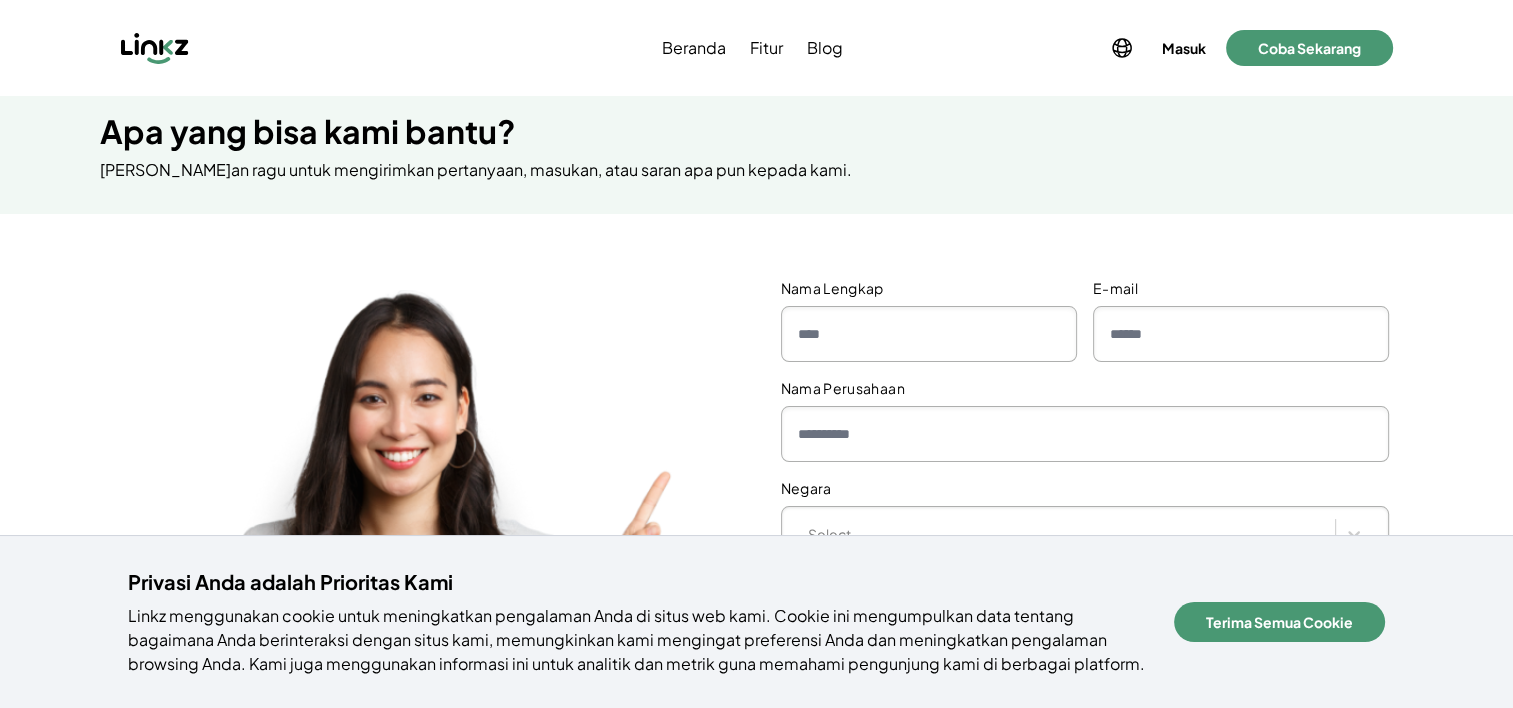 scroll, scrollTop: 0, scrollLeft: 0, axis: both 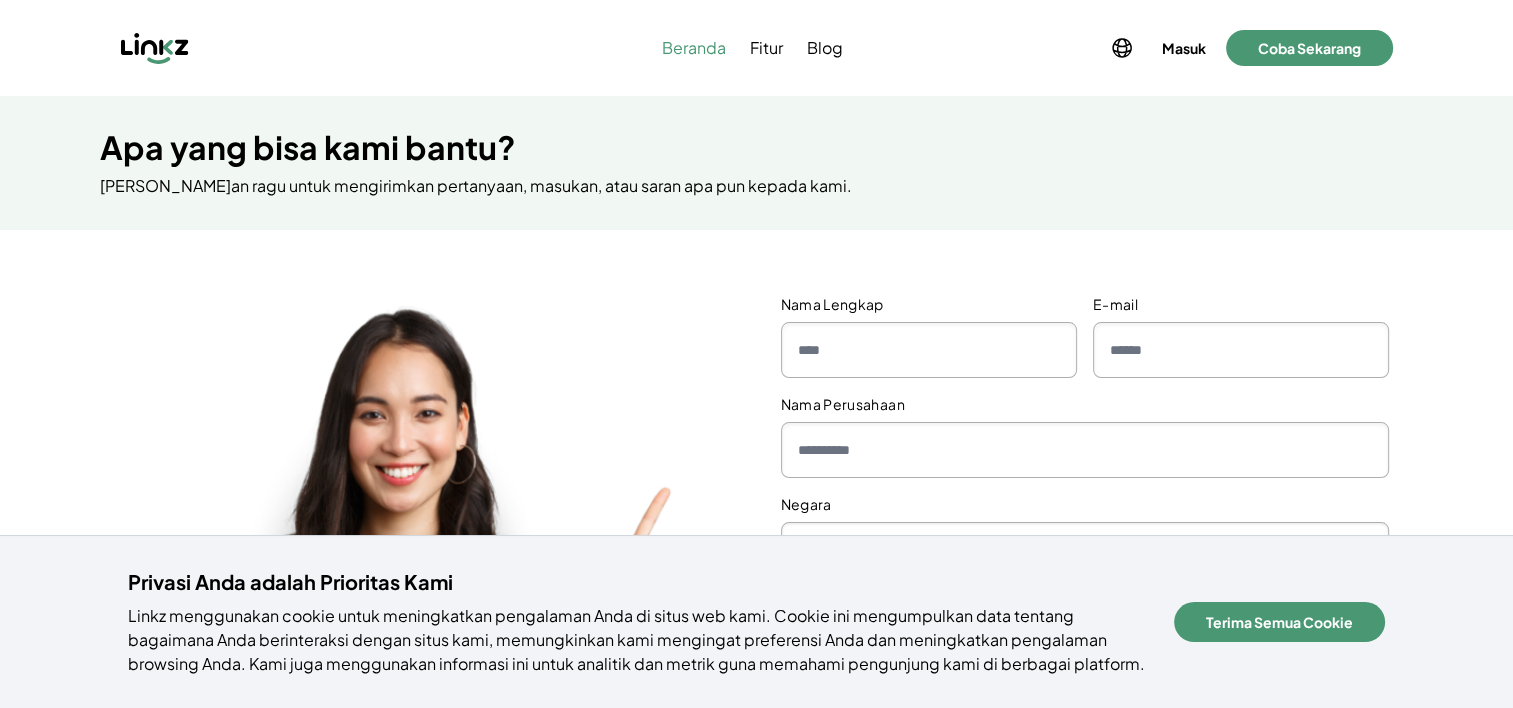 click on "Beranda" at bounding box center [694, 48] 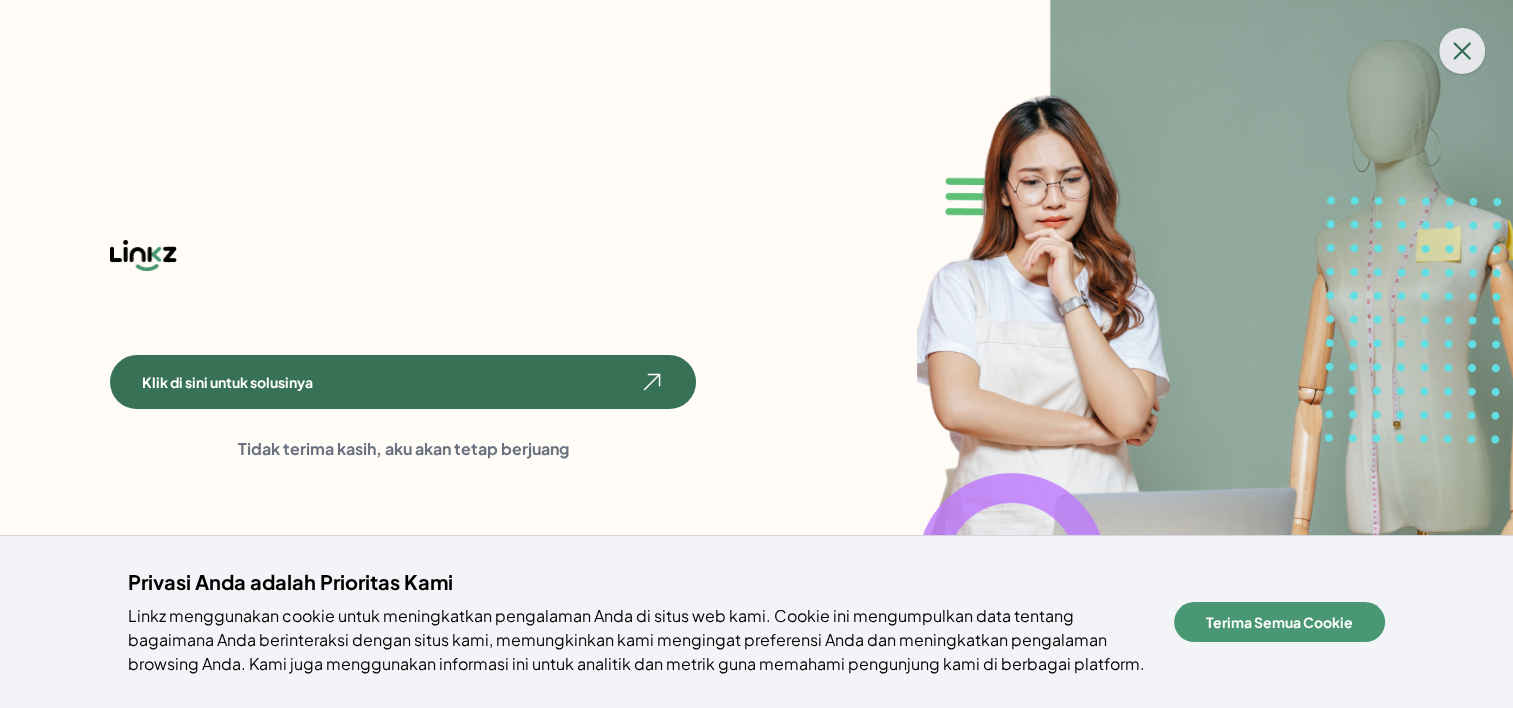 scroll, scrollTop: 2384, scrollLeft: 0, axis: vertical 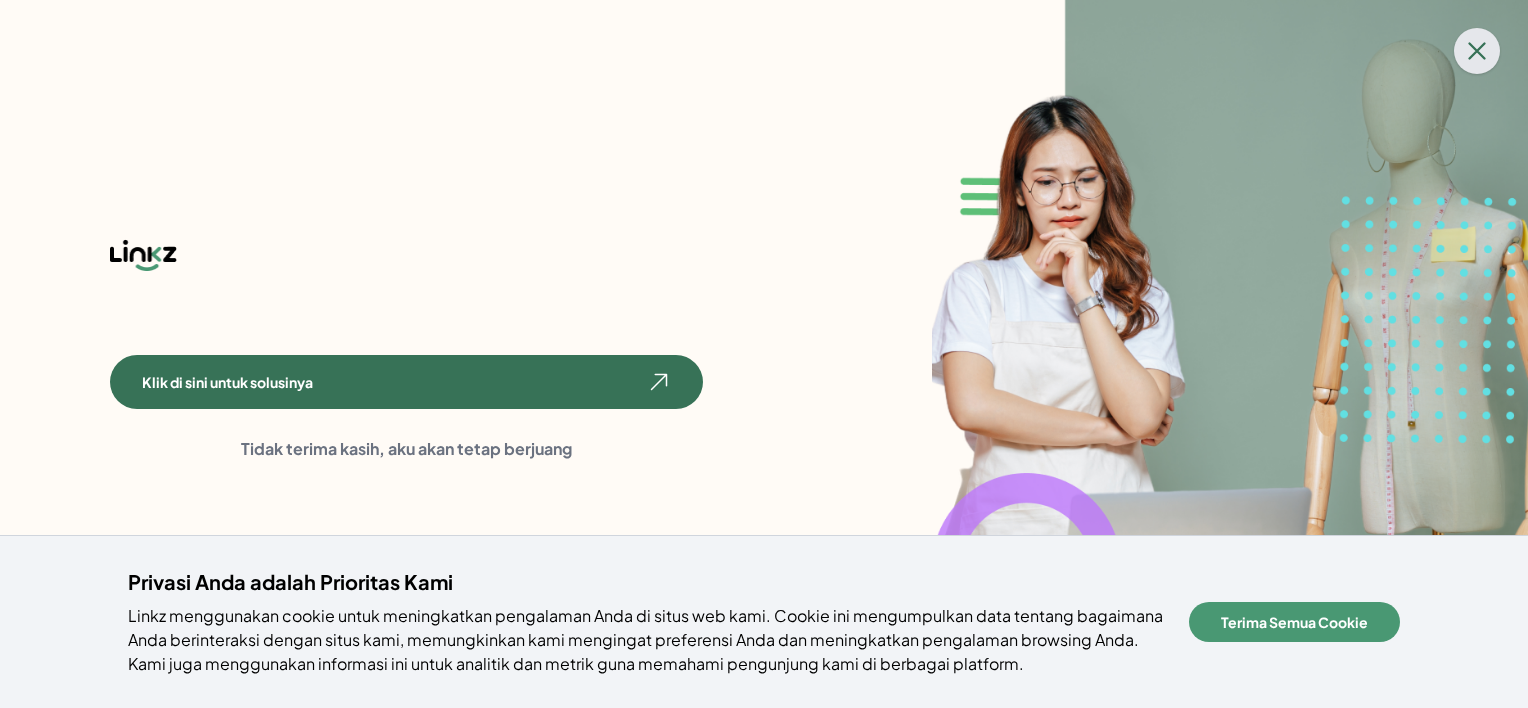 click at bounding box center (1477, 51) 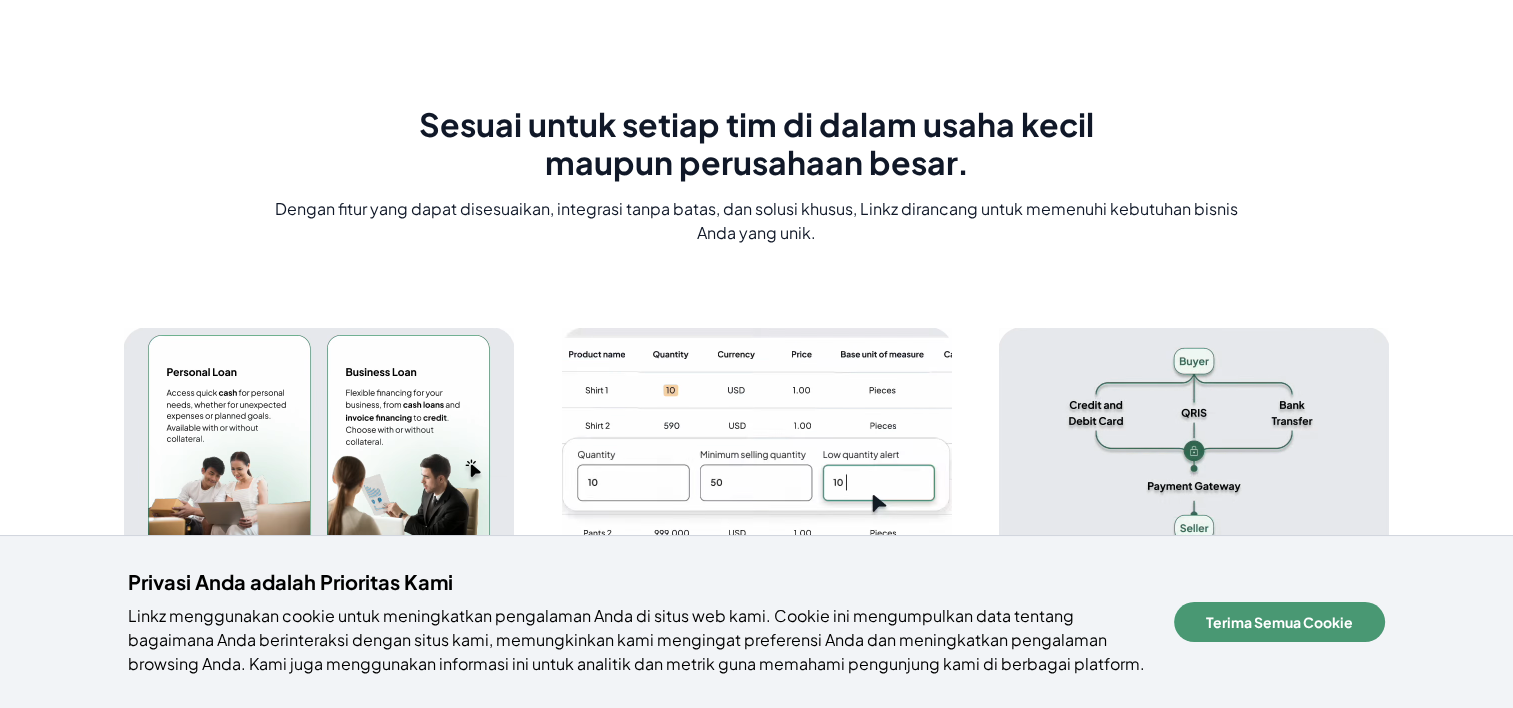 scroll, scrollTop: 3066, scrollLeft: 0, axis: vertical 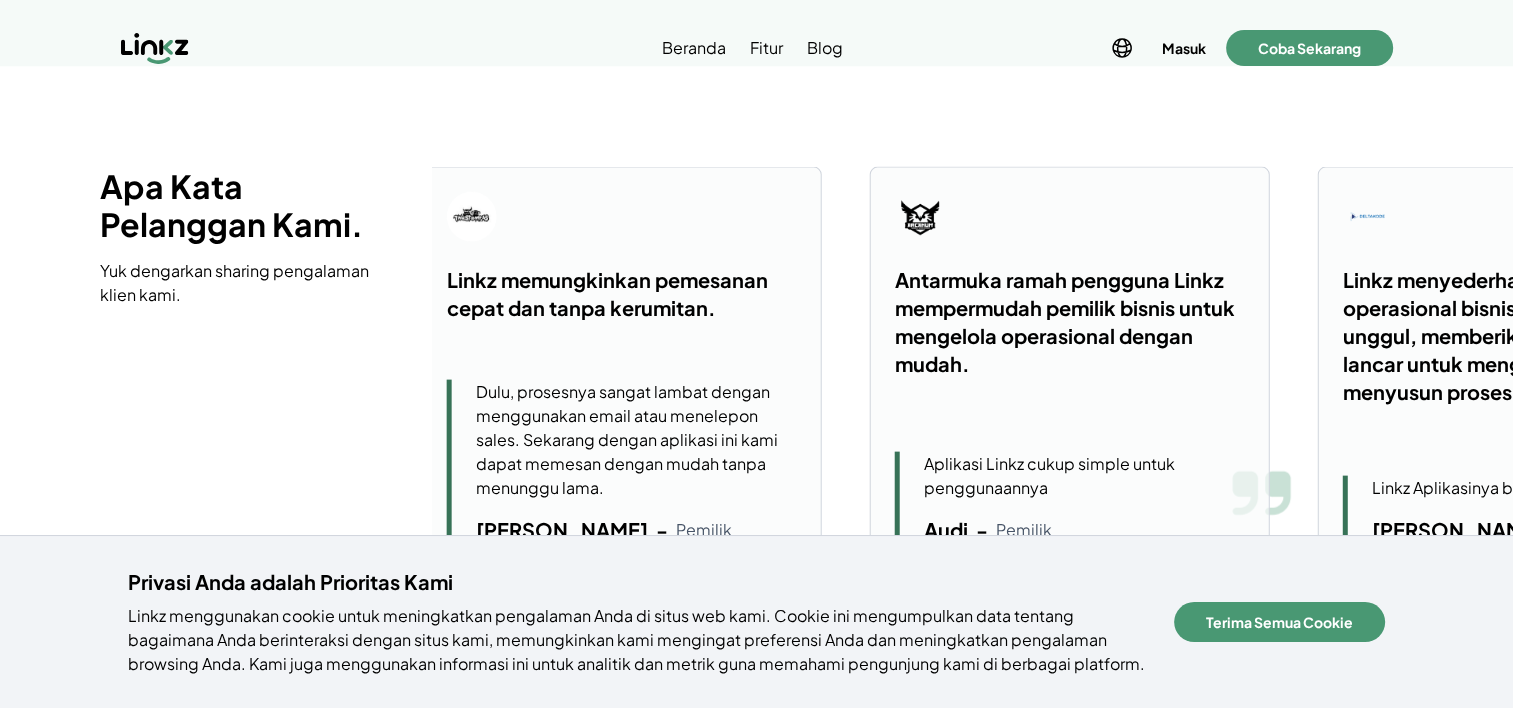 click on "Linkz memungkinkan pemesanan cepat dan tanpa kerumitan. Dulu, prosesnya sangat lambat dengan menggunakan email atau menelepon sales. Sekarang dengan aplikasi ini kami dapat memesan dengan mudah tanpa menunggu lama. [PERSON_NAME] - Pemilik Two Stompas" at bounding box center [622, 382] 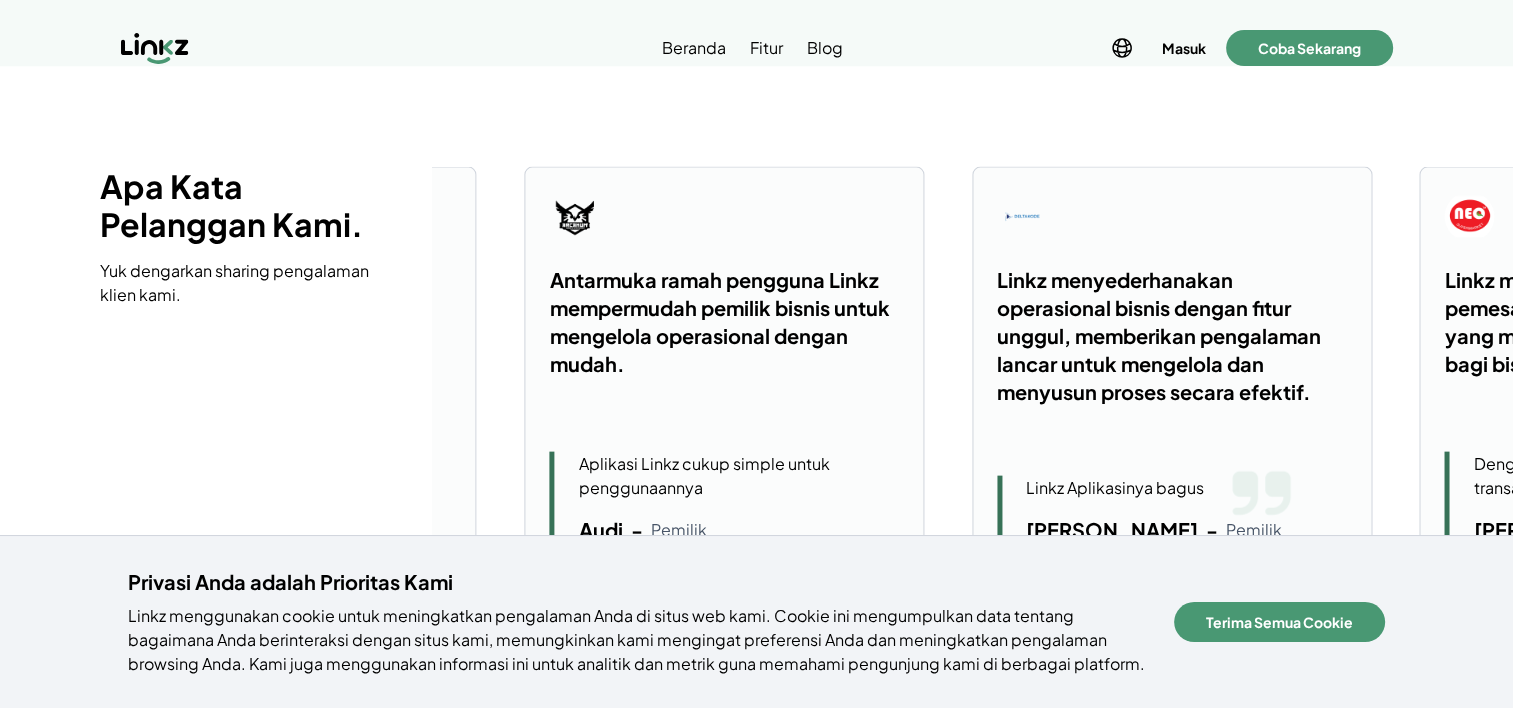 click on "Antarmuka ramah pengguna Linkz mempermudah pemilik bisnis untuk mengelola operasional dengan mudah. Aplikasi Linkz cukup simple untuk penggunaannya Audi - Pemilik Arcanum Hobbies" at bounding box center [724, 382] 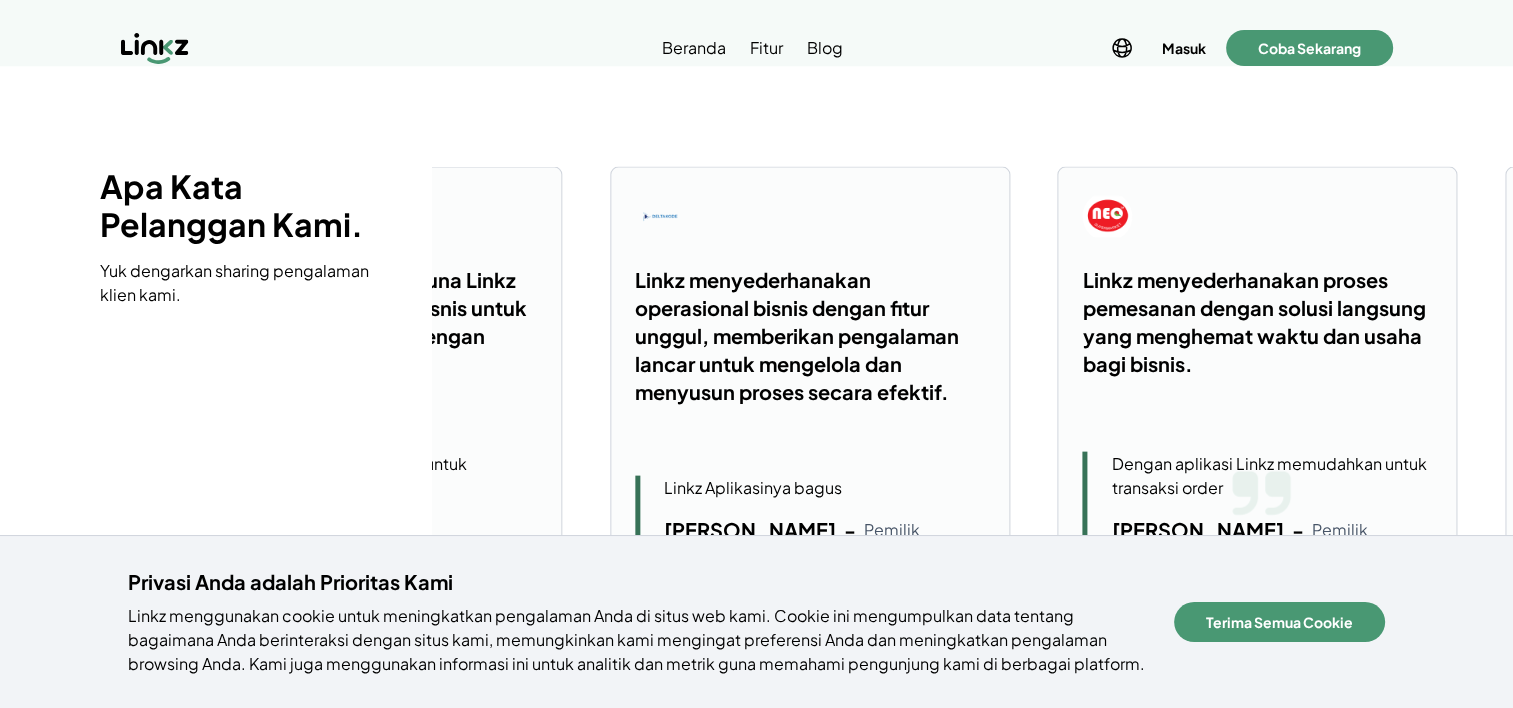click on "Linkz menyederhanakan operasional bisnis dengan fitur unggul, memberikan pengalaman lancar untuk mengelola dan menyusun proses secara efektif. Linkz Aplikasinya [PERSON_NAME] - Pemilik PT Delta Kode Indonesia" at bounding box center [810, 382] 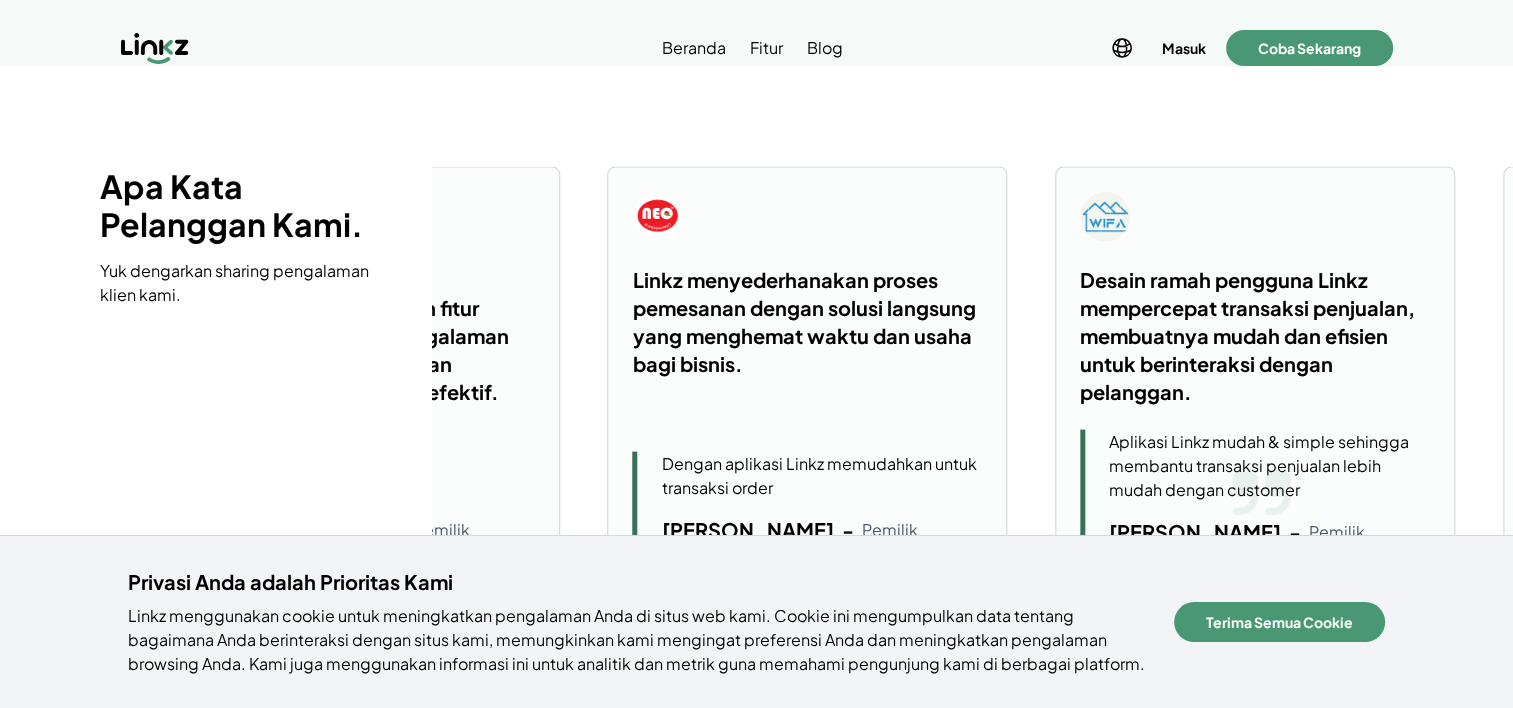 click on "Linkz menyederhanakan proses pemesanan dengan solusi langsung yang menghemat waktu dan usaha bagi bisnis. Dengan aplikasi Linkz memudahkan untuk transaksi order [PERSON_NAME] - Pemilik Neo Supermarket" at bounding box center (808, 382) 